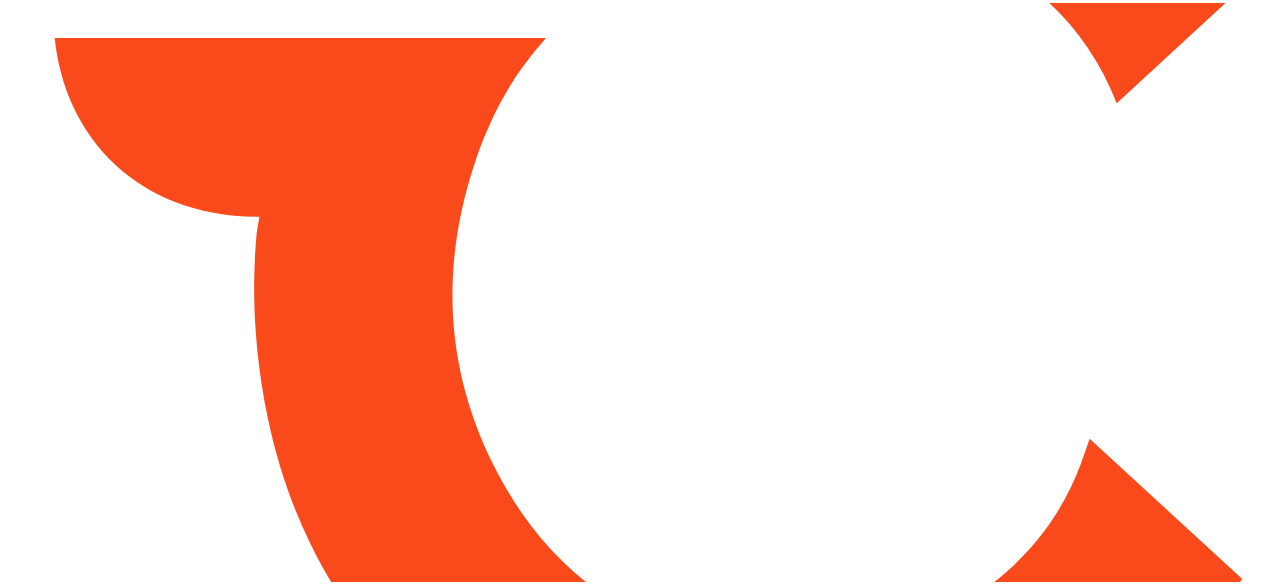 scroll, scrollTop: 0, scrollLeft: 0, axis: both 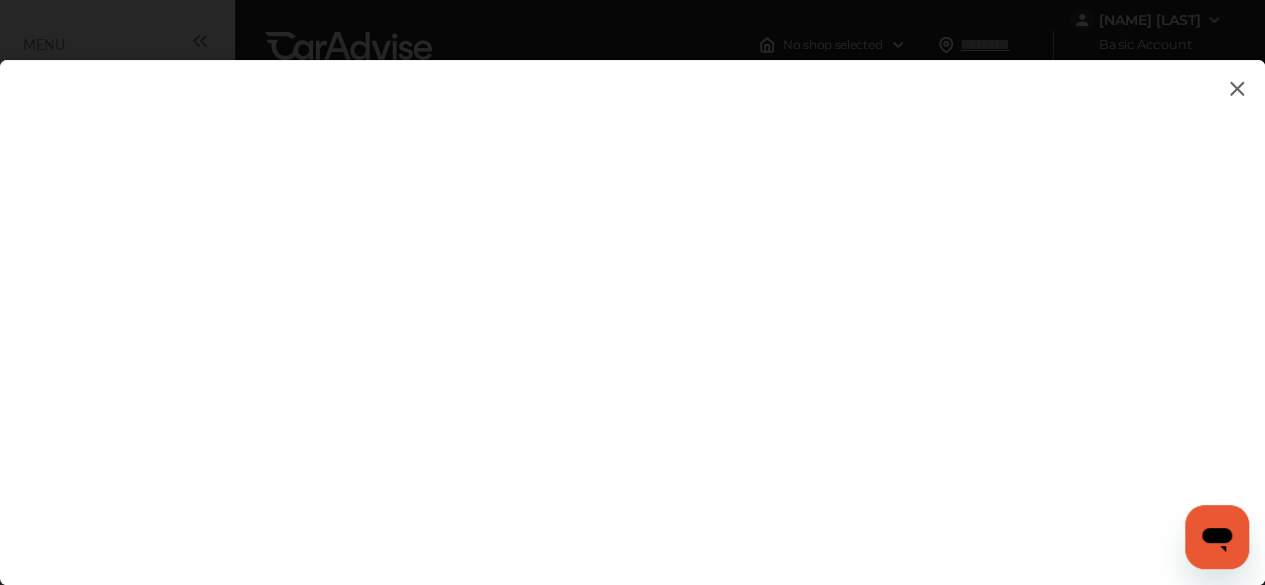 click on "[NAME] [LAST]" at bounding box center [632, 292] 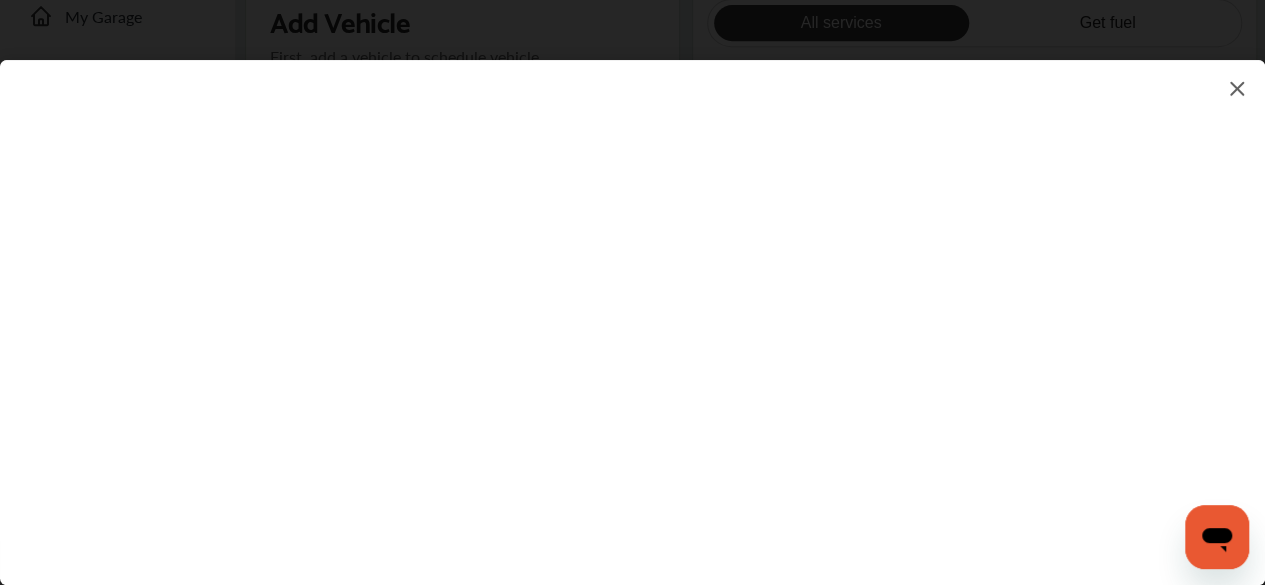 scroll, scrollTop: 504, scrollLeft: 0, axis: vertical 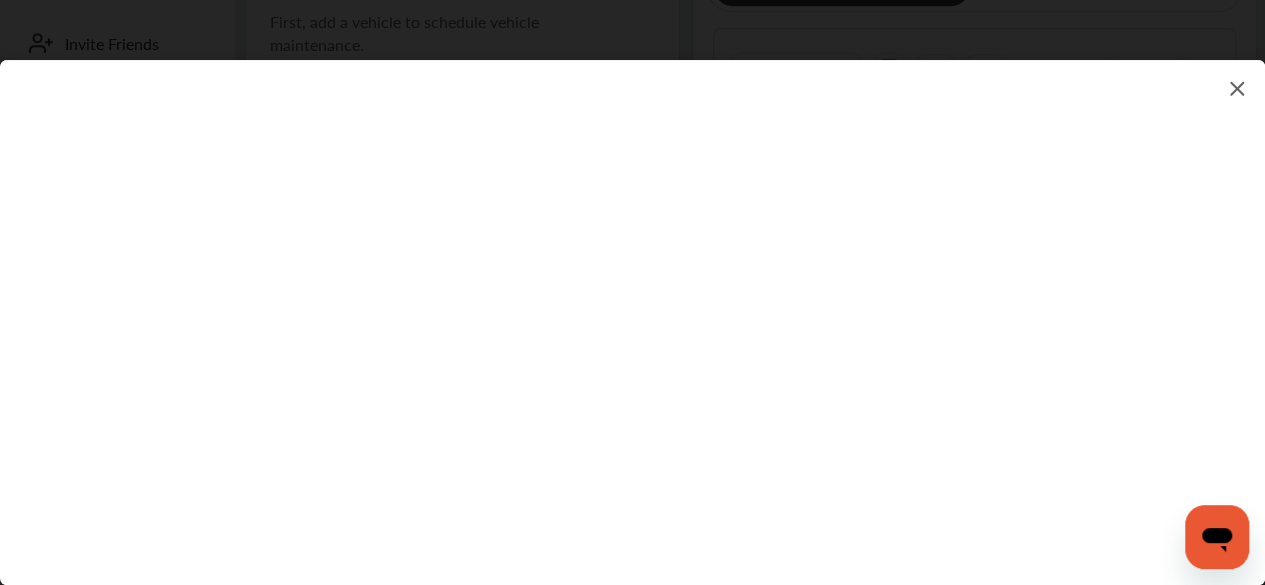 click 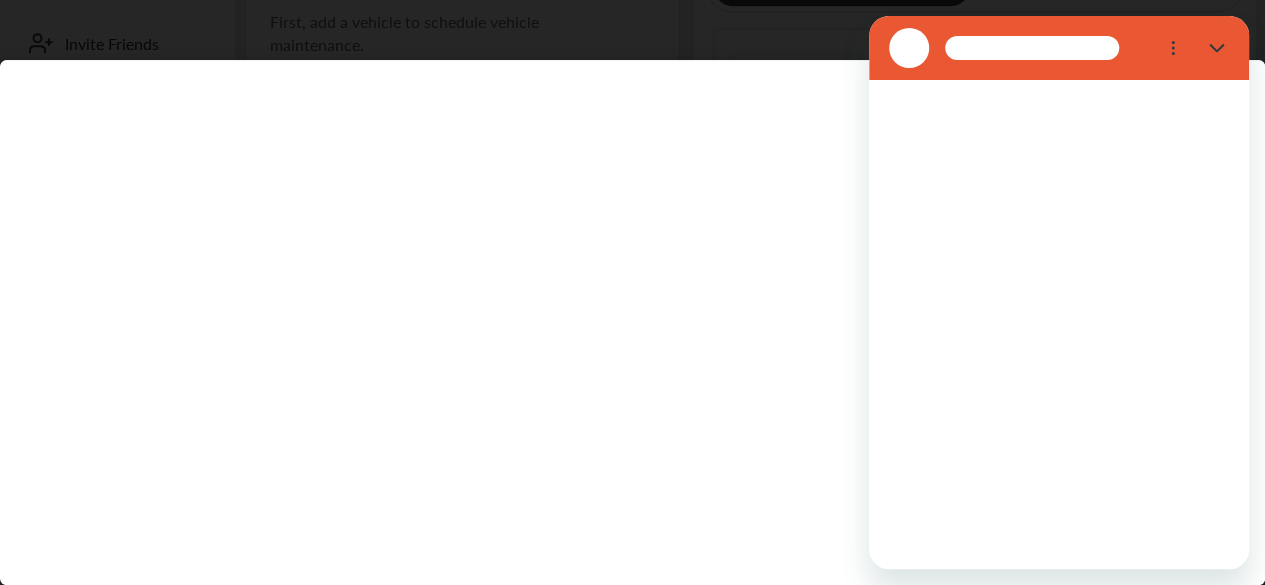 scroll, scrollTop: 0, scrollLeft: 0, axis: both 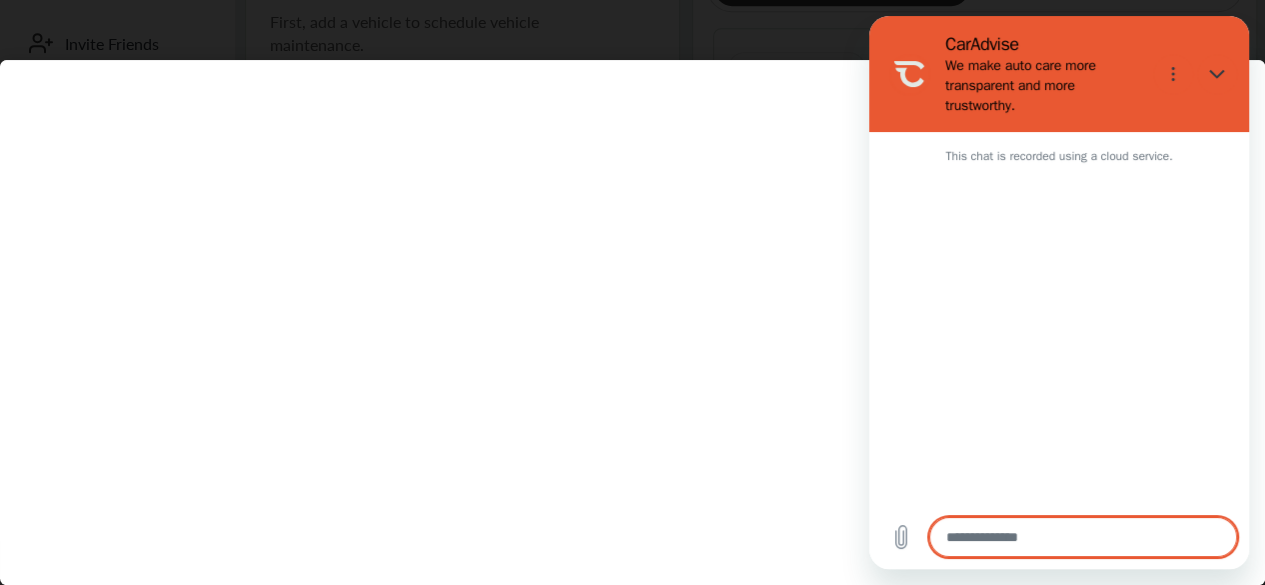 type on "*" 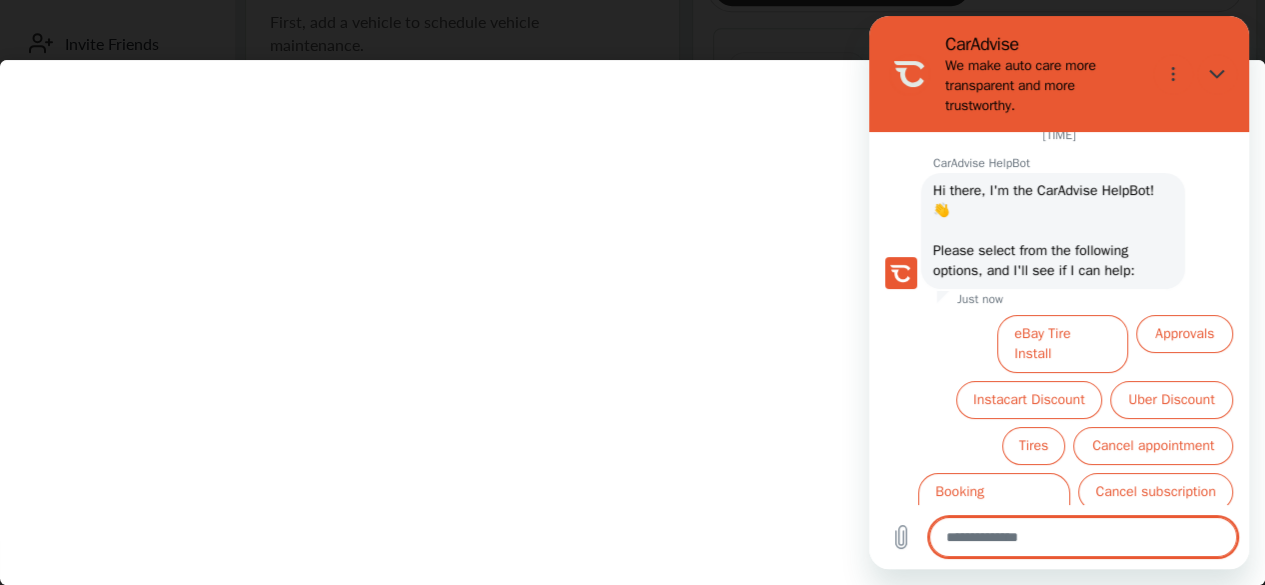 scroll, scrollTop: 94, scrollLeft: 0, axis: vertical 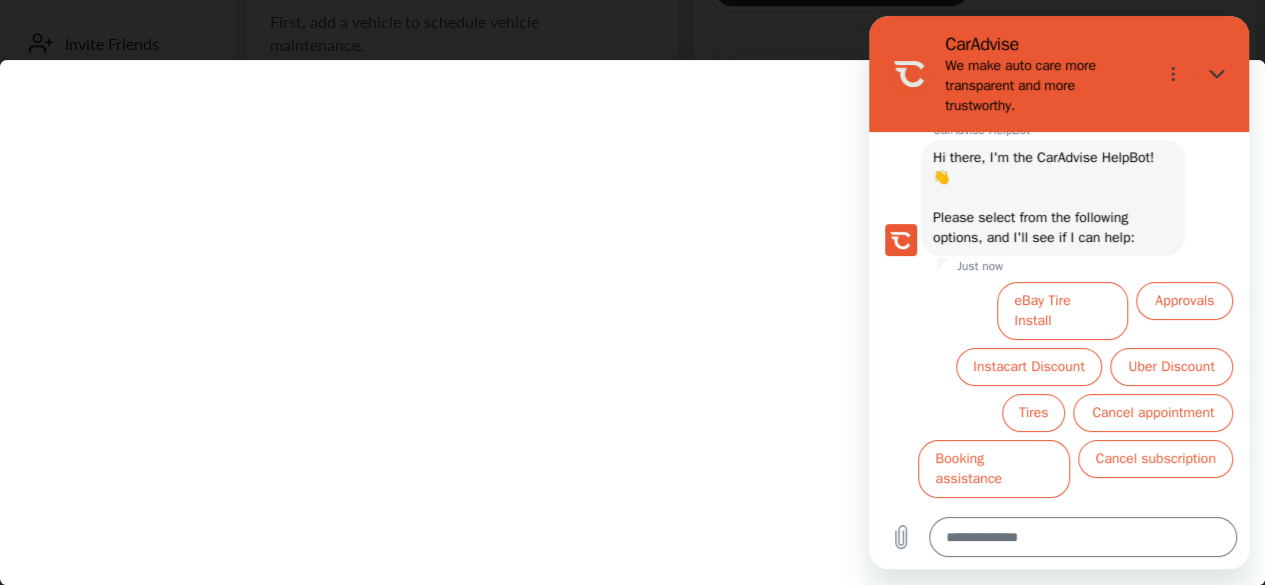 click on "Hi there, I'm the CarAdvise HelpBot! 👋️
Please select from the following options, and I'll see if I can help:" at bounding box center [1045, 197] 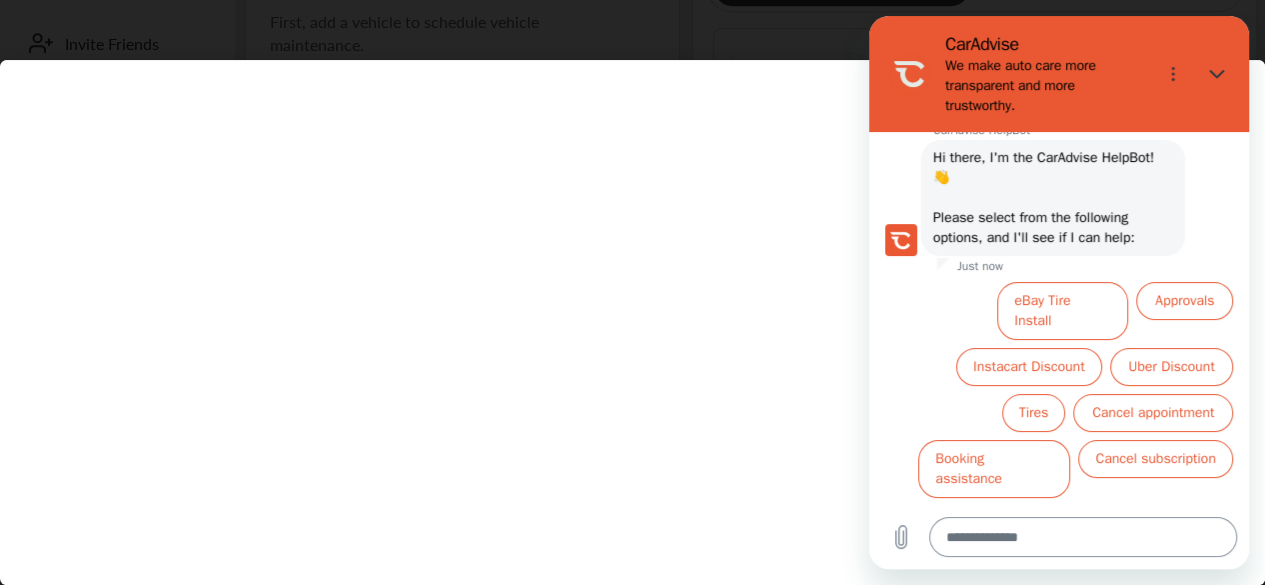 click at bounding box center [1083, 537] 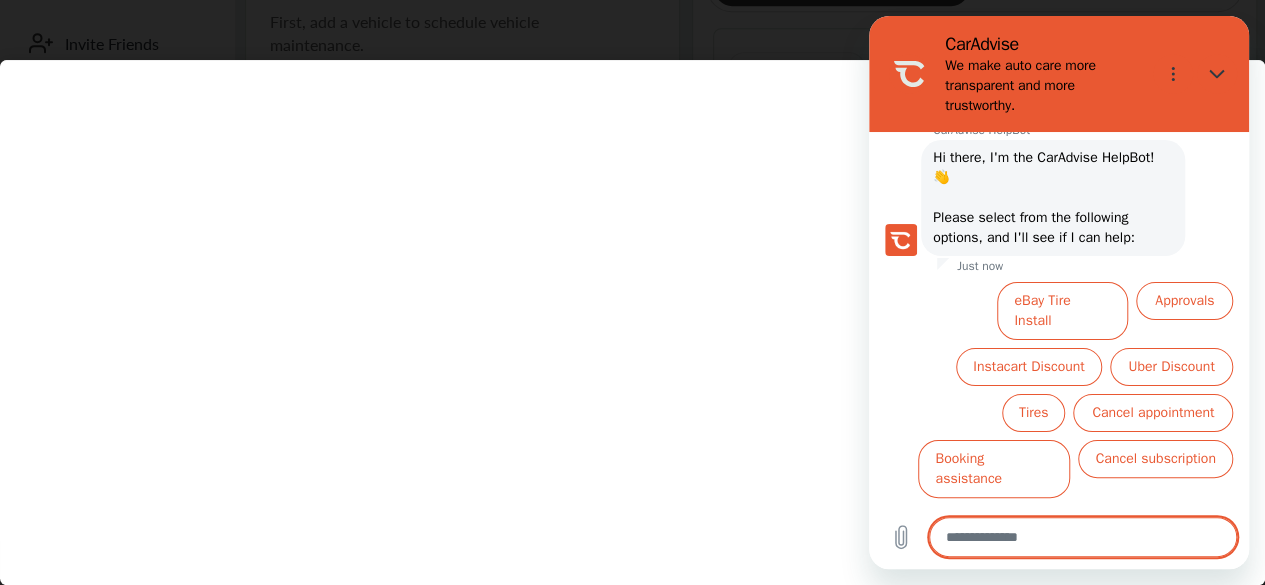 type on "*" 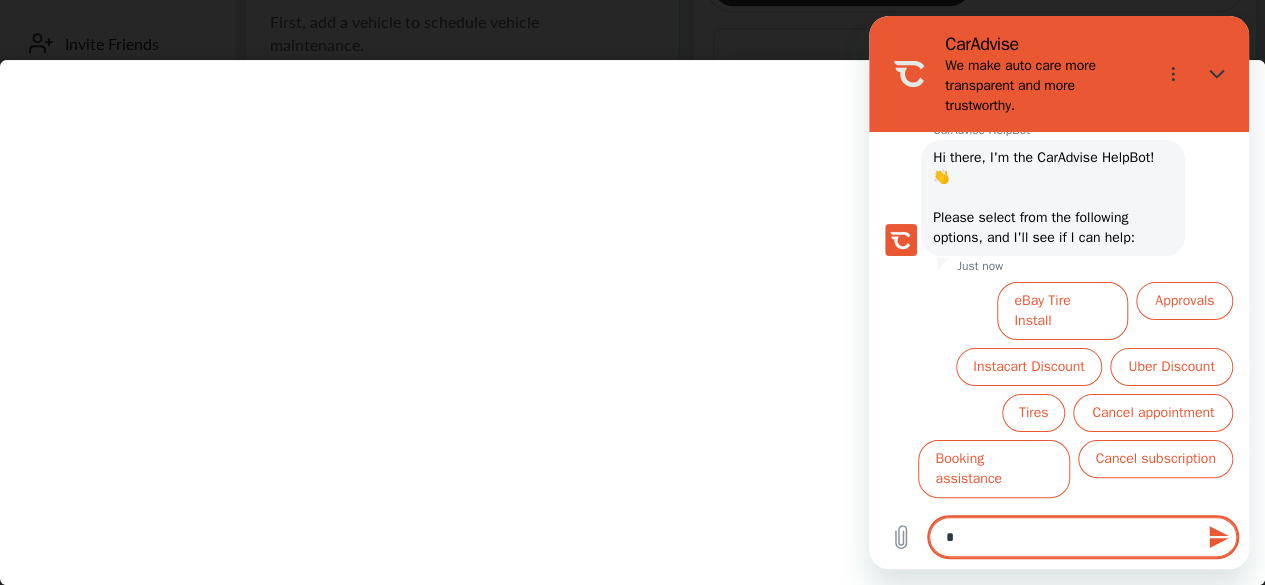 type on "**" 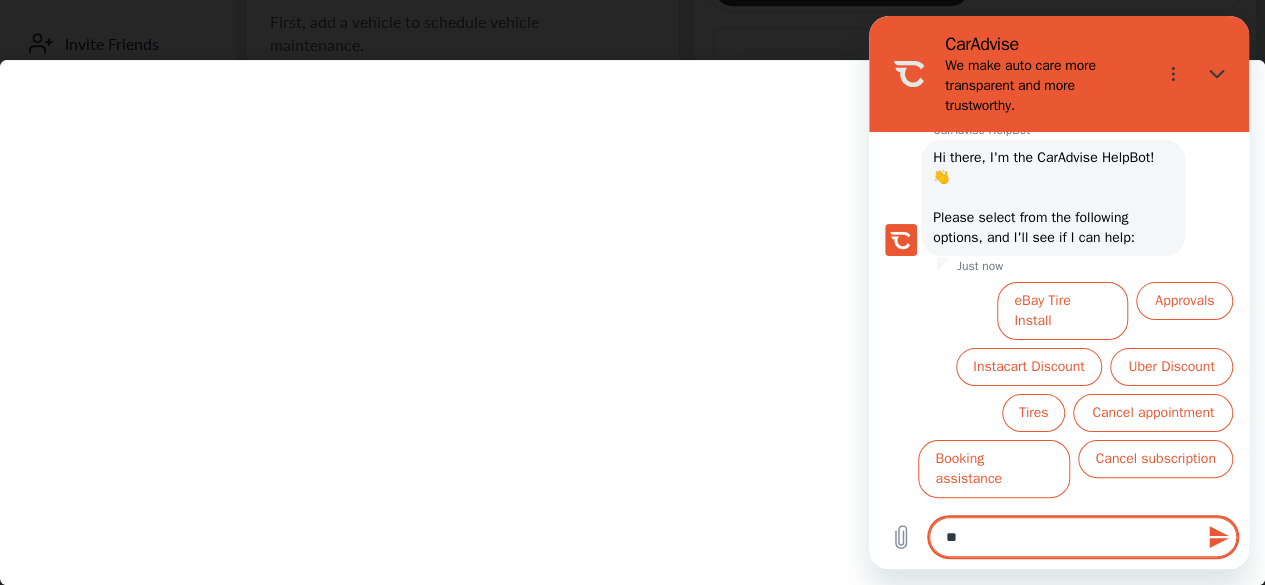 type on "***" 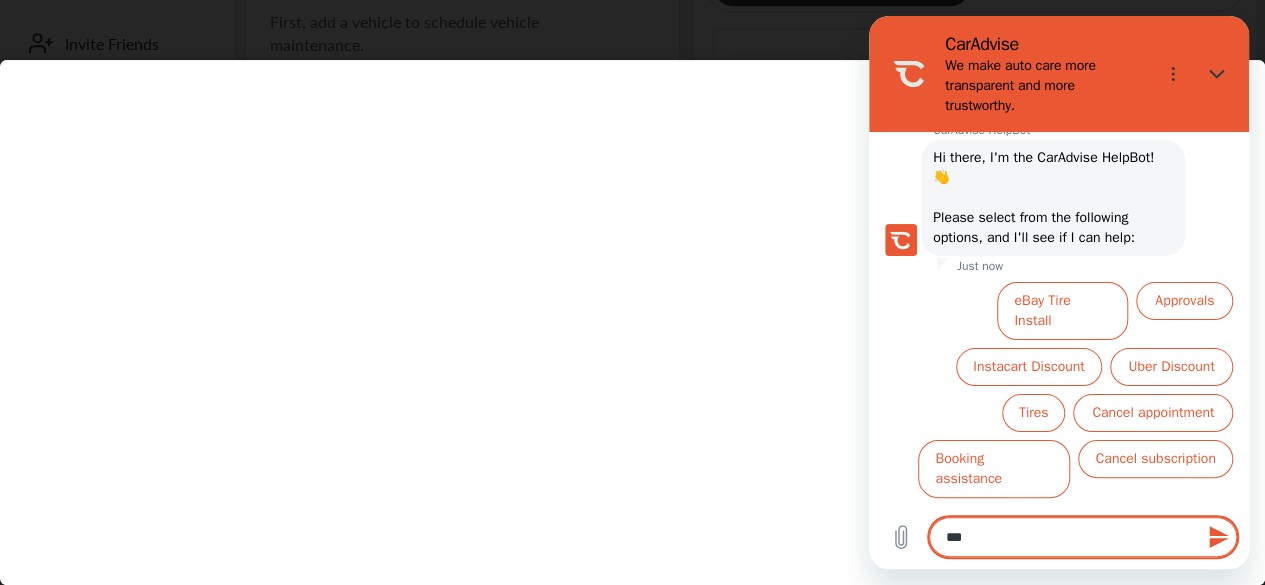 type on "****" 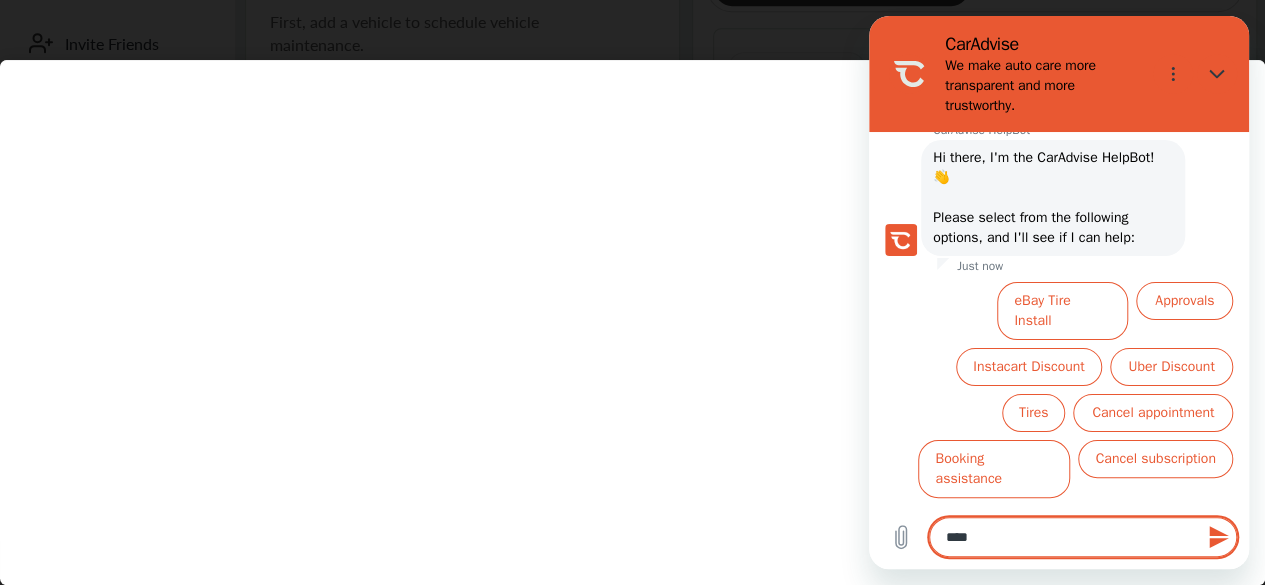 type on "*****" 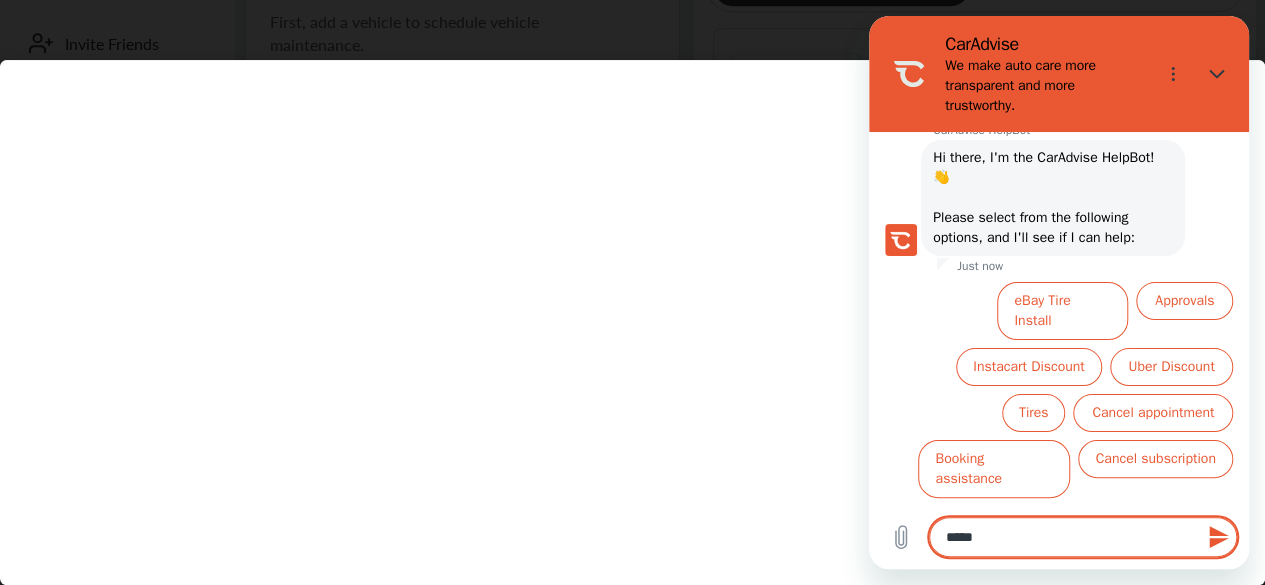 type on "******" 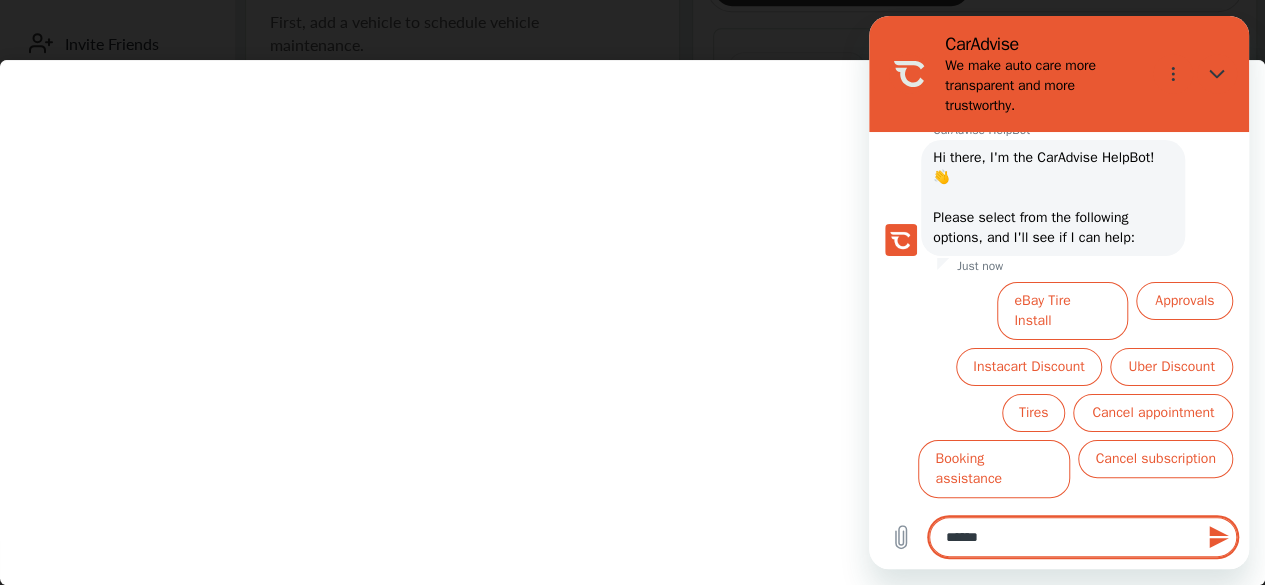 type on "*******" 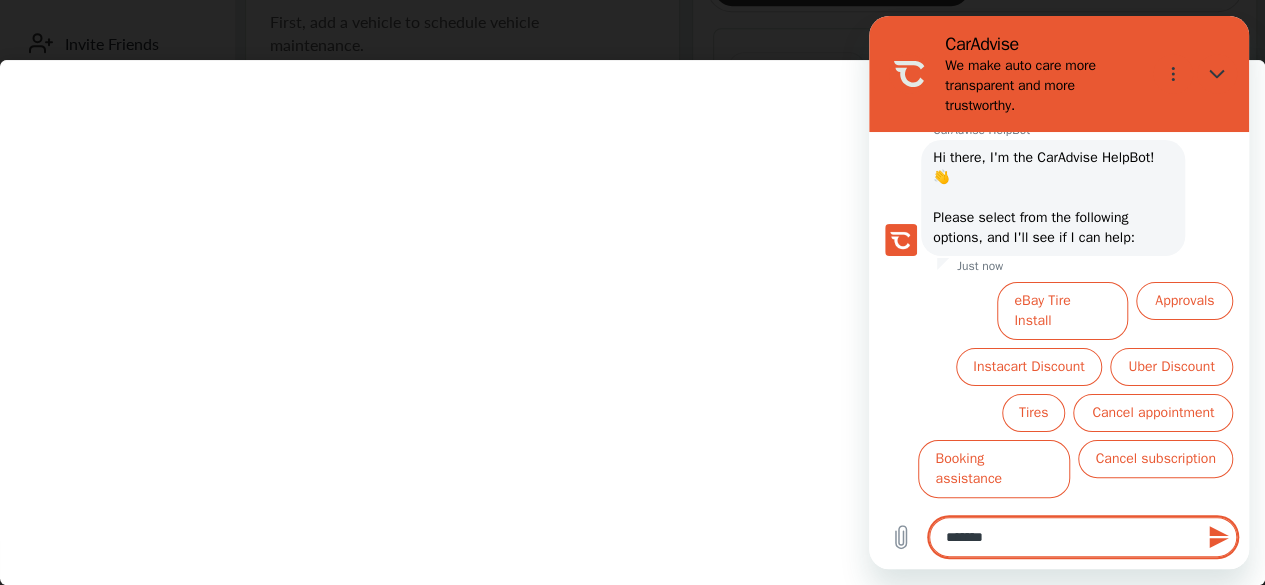 type on "********" 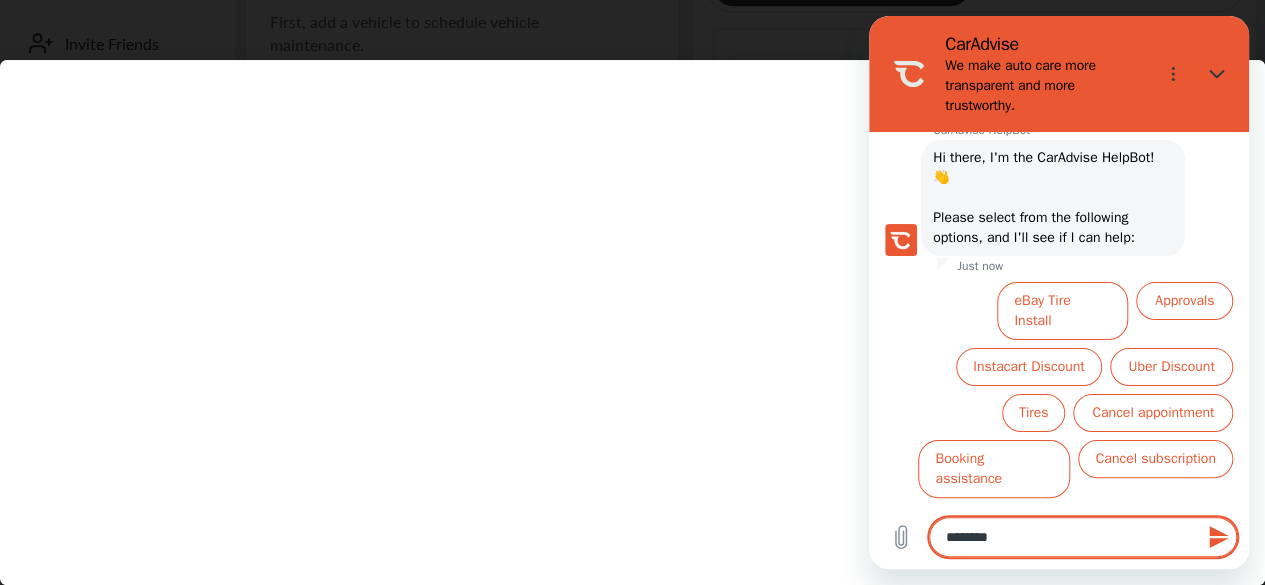 type on "*" 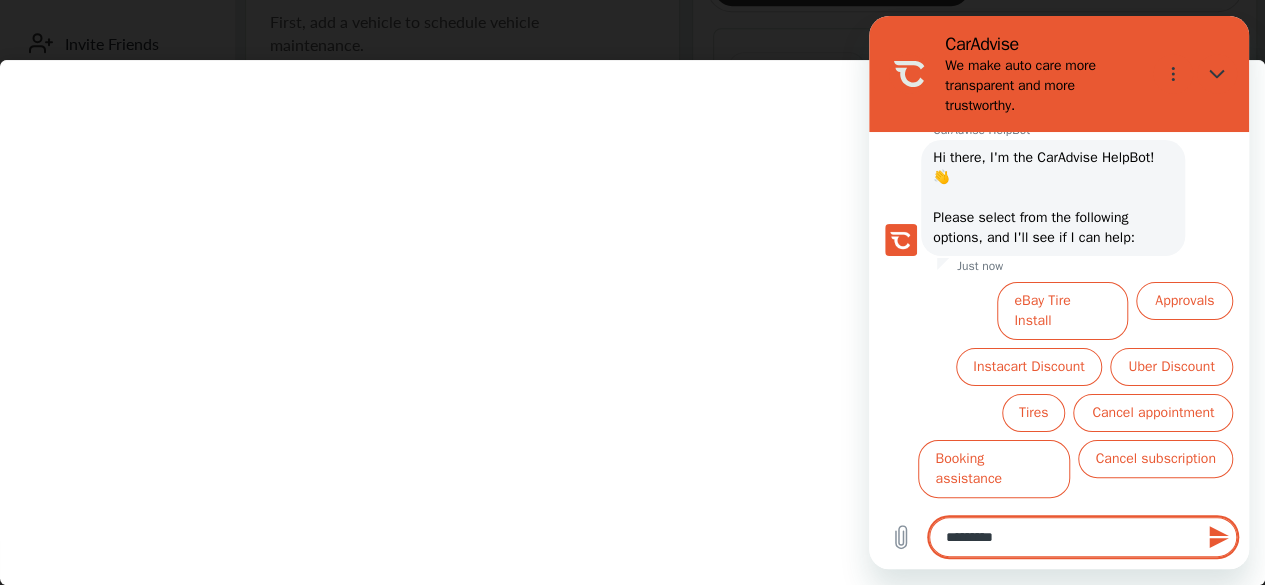 type on "**********" 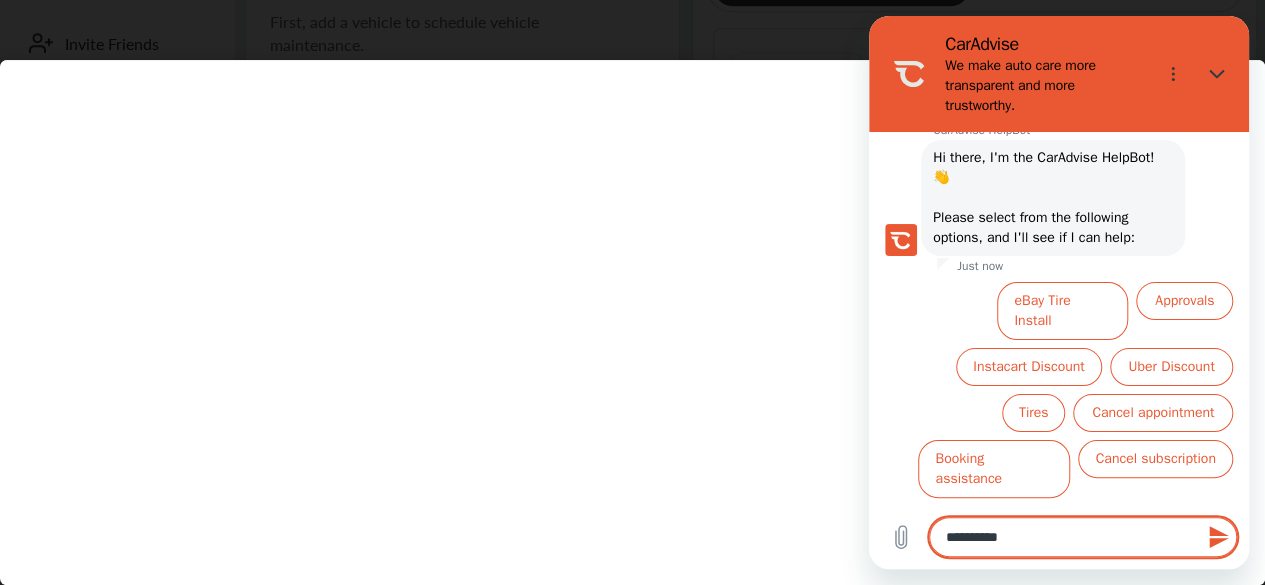 type on "**********" 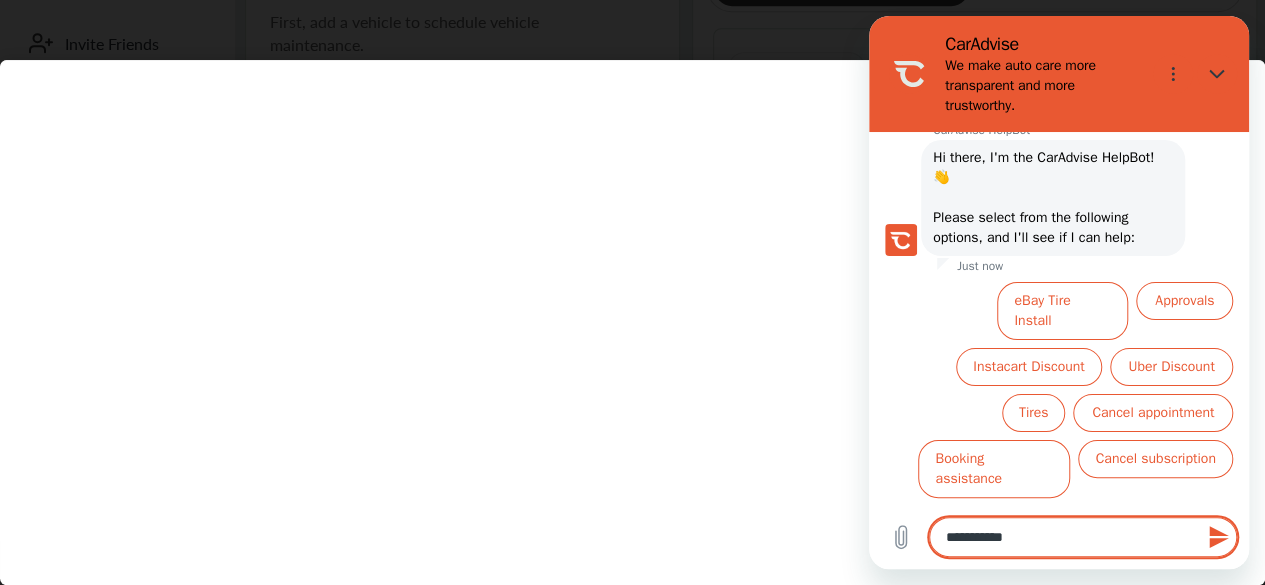 type on "**********" 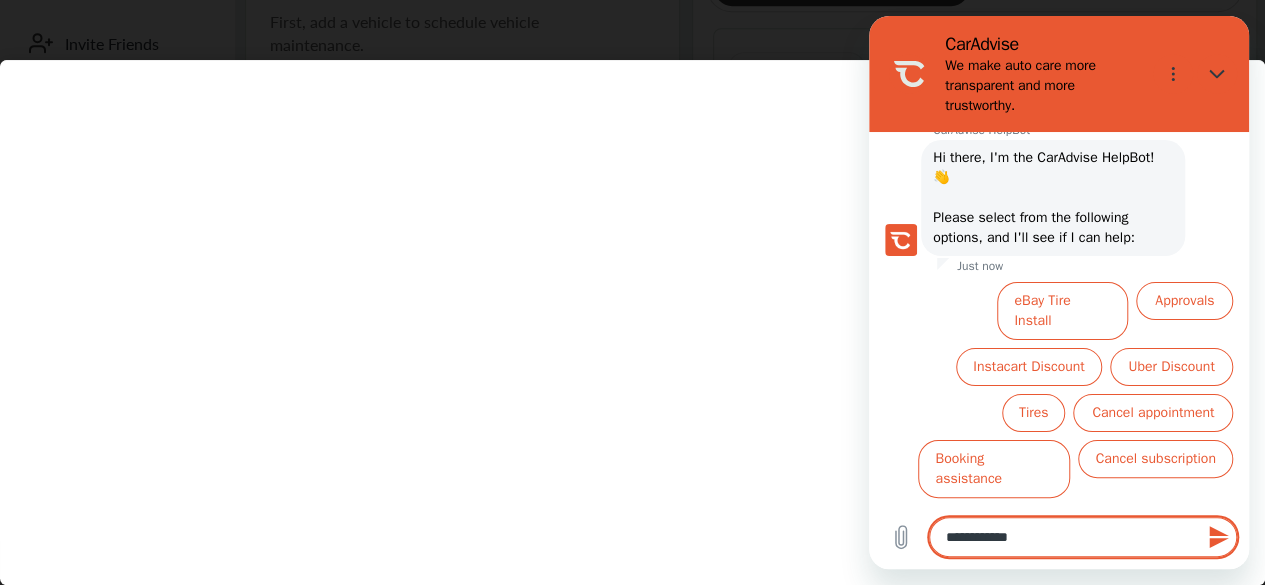 type on "*" 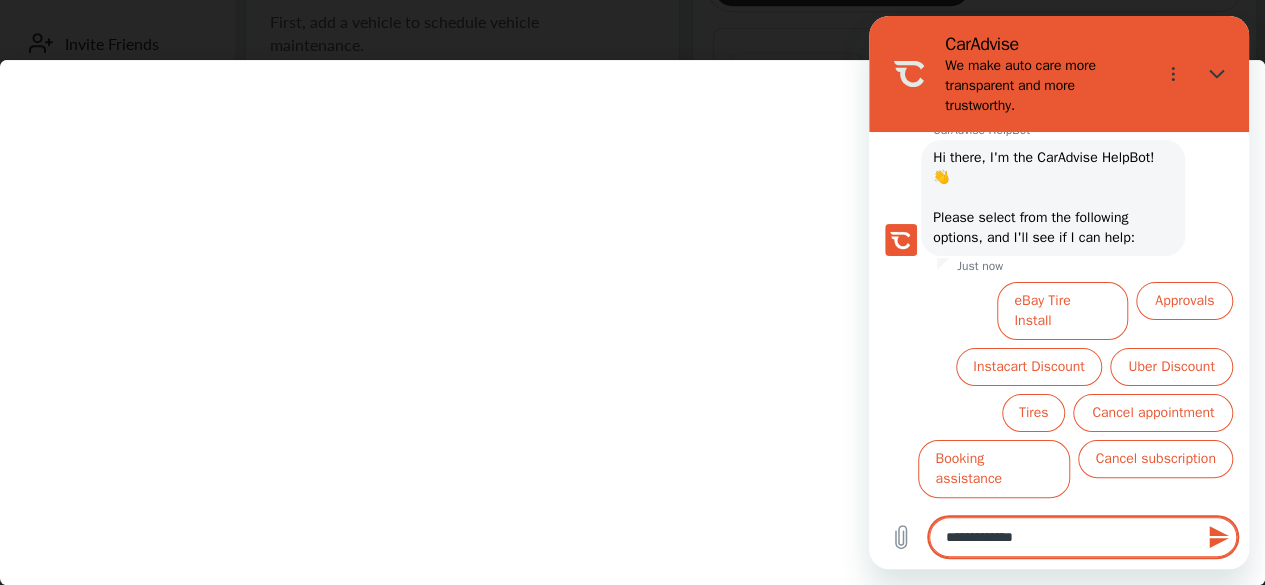 type on "**********" 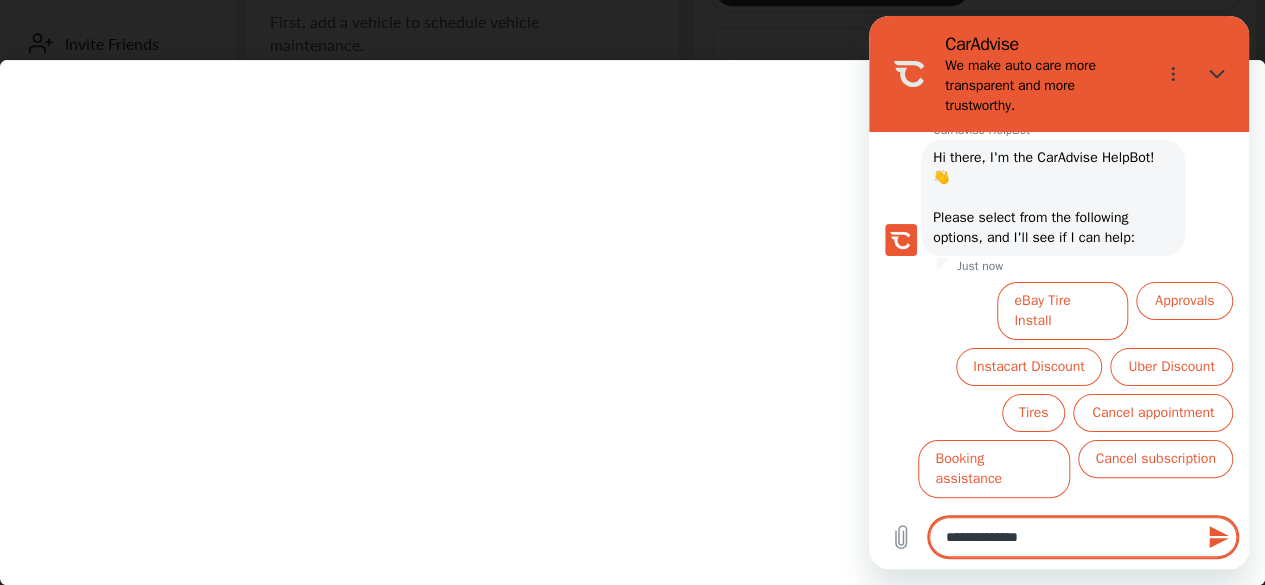 type on "**********" 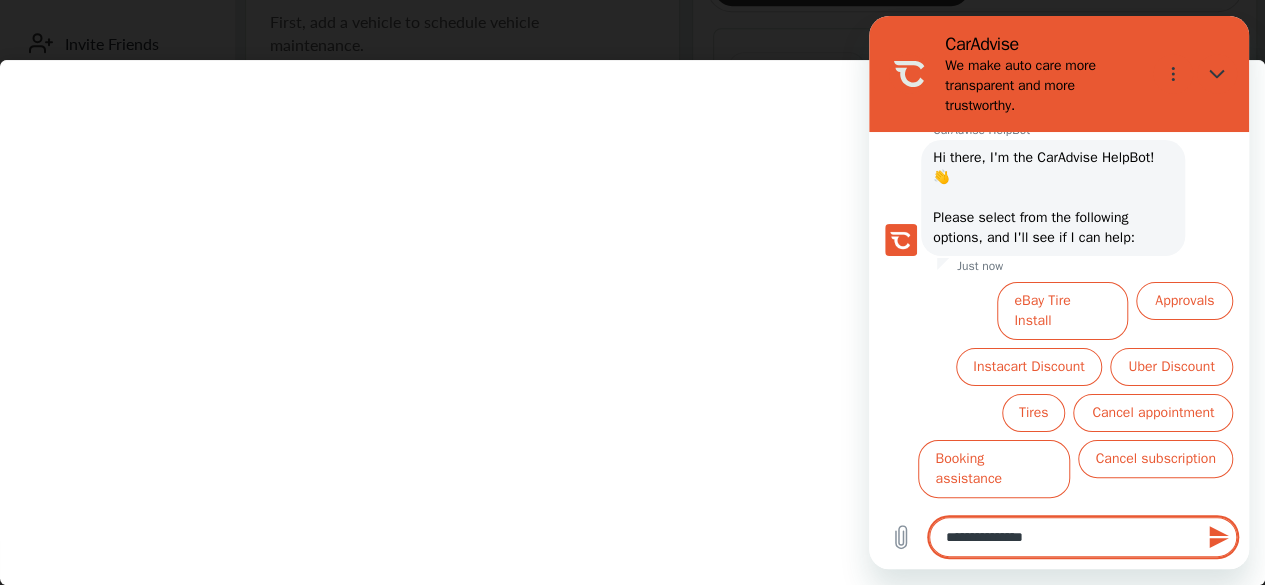 type on "**********" 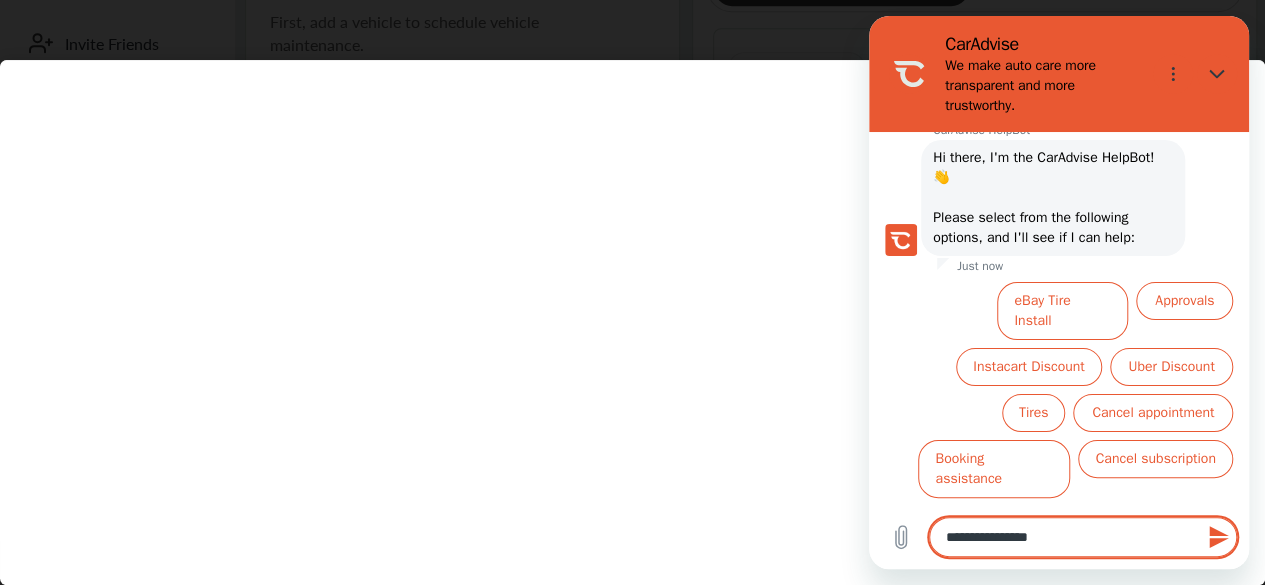 type on "**********" 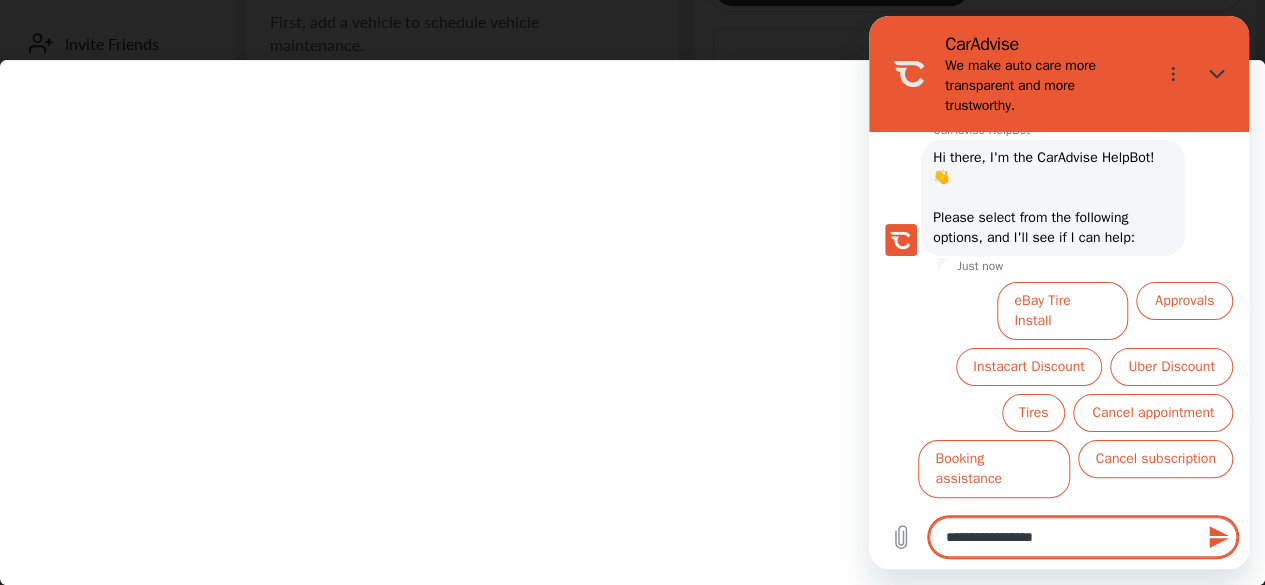 type on "**********" 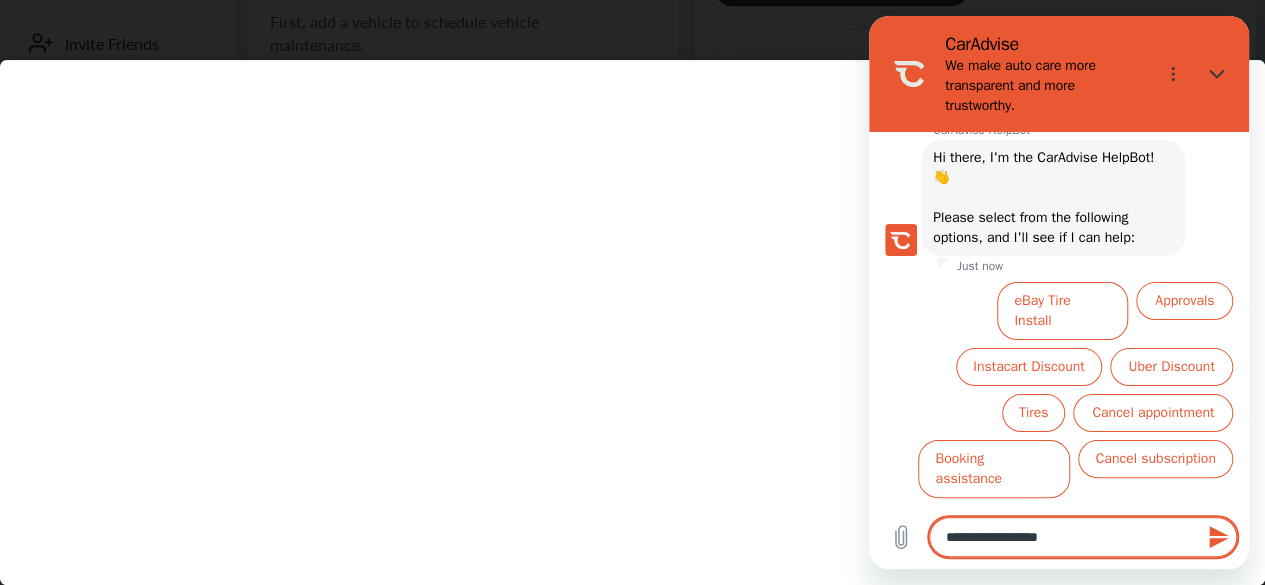 type on "**********" 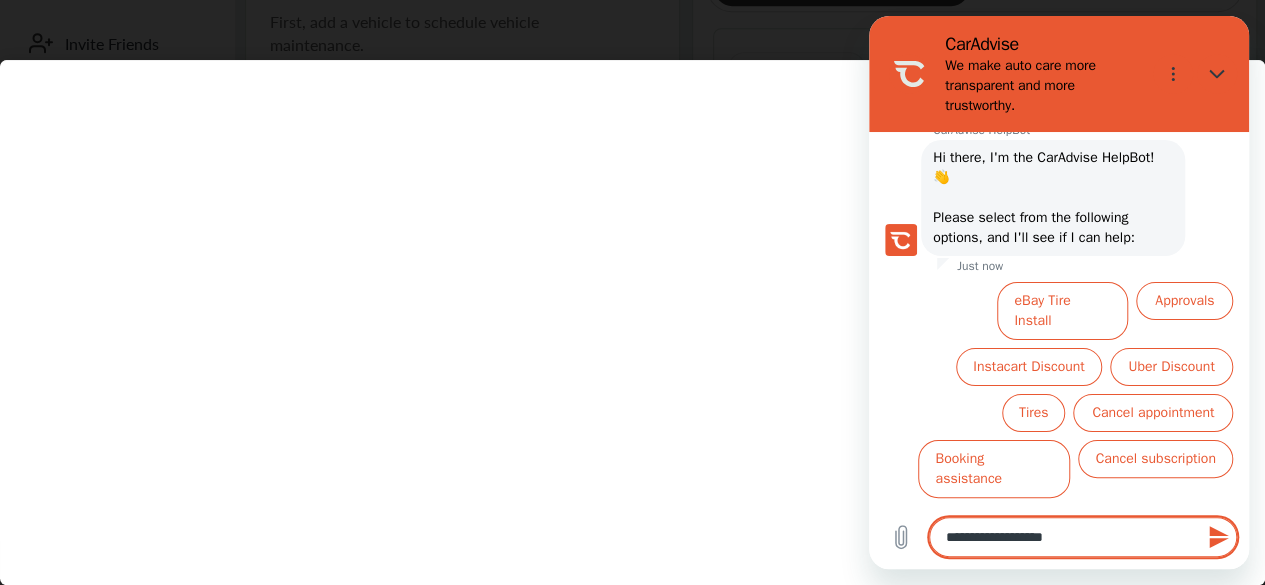 type on "**********" 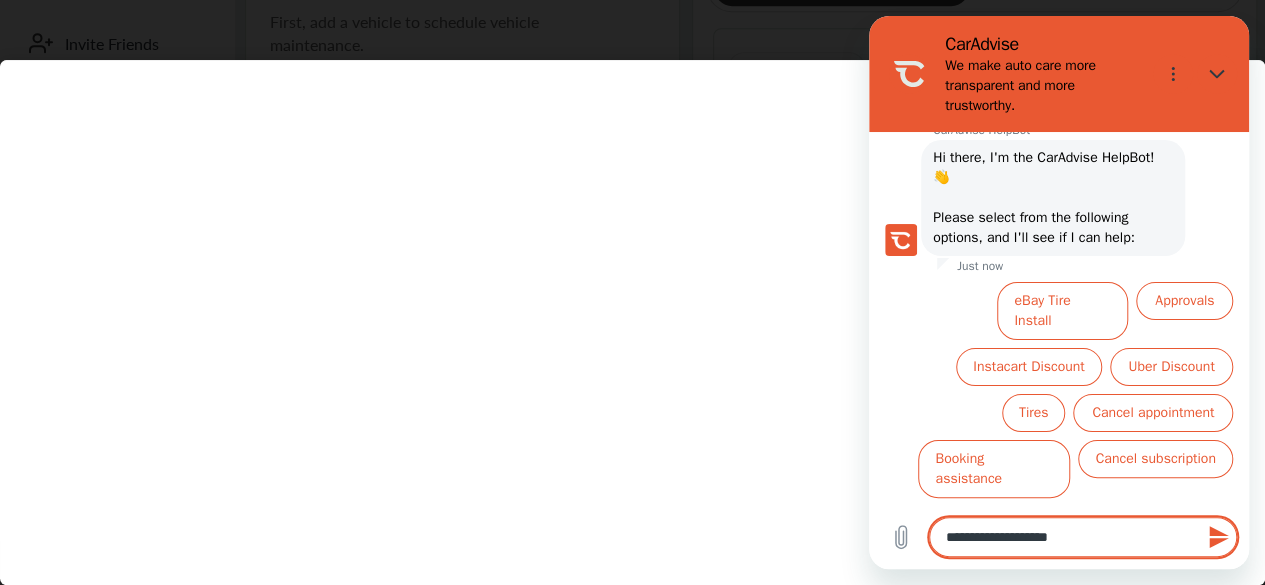 type on "**********" 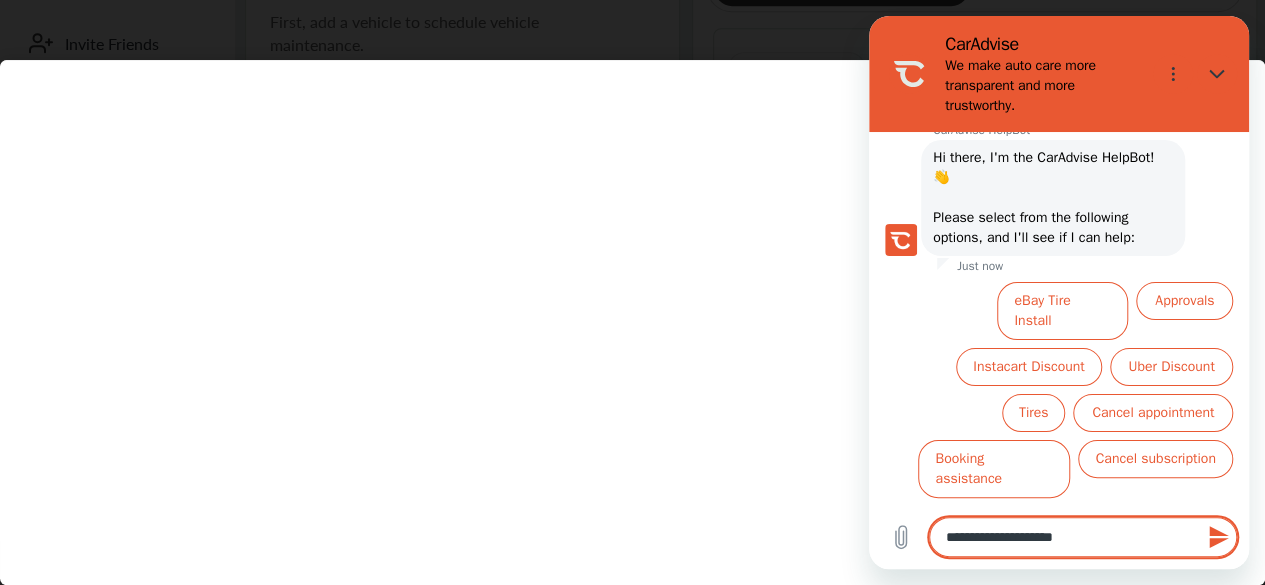type on "**********" 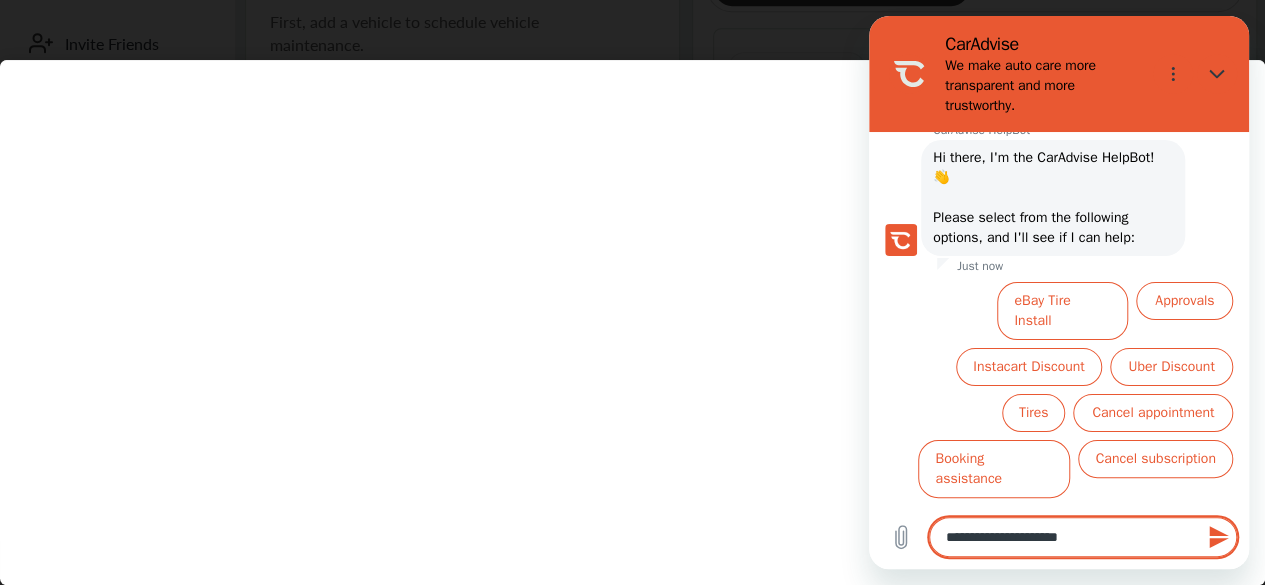 type on "**********" 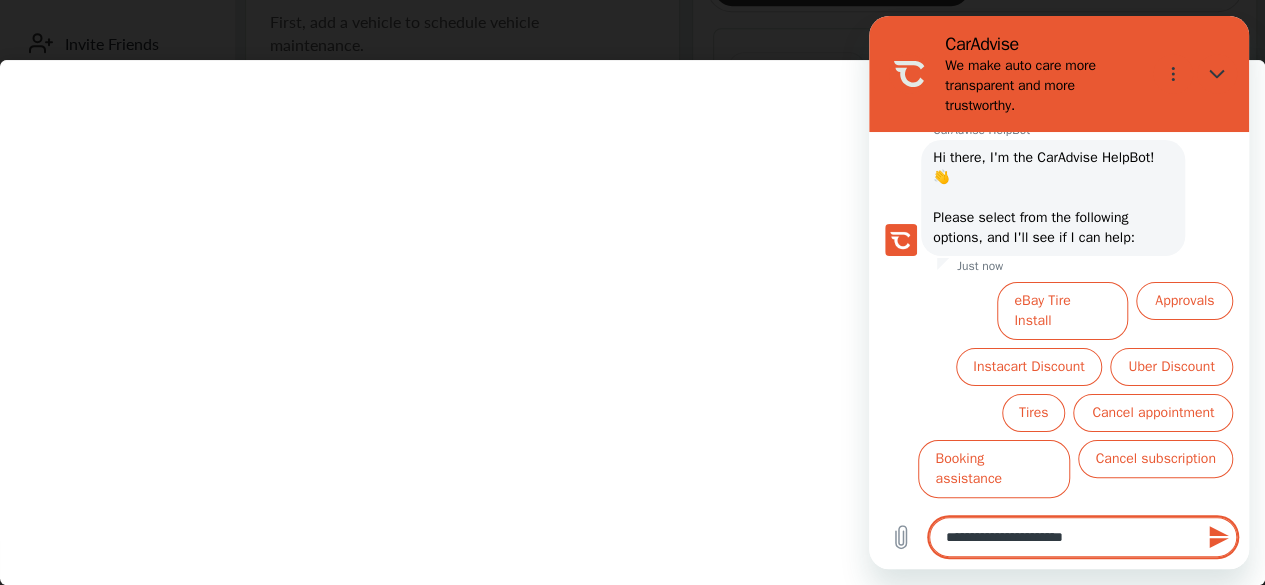 type on "**********" 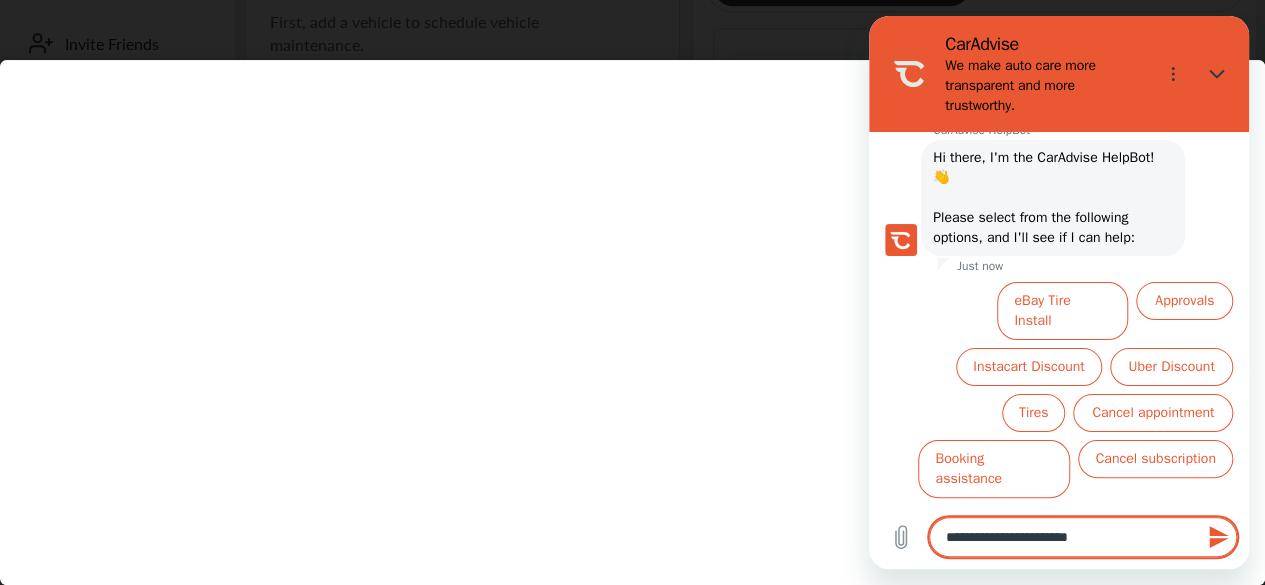 type on "**********" 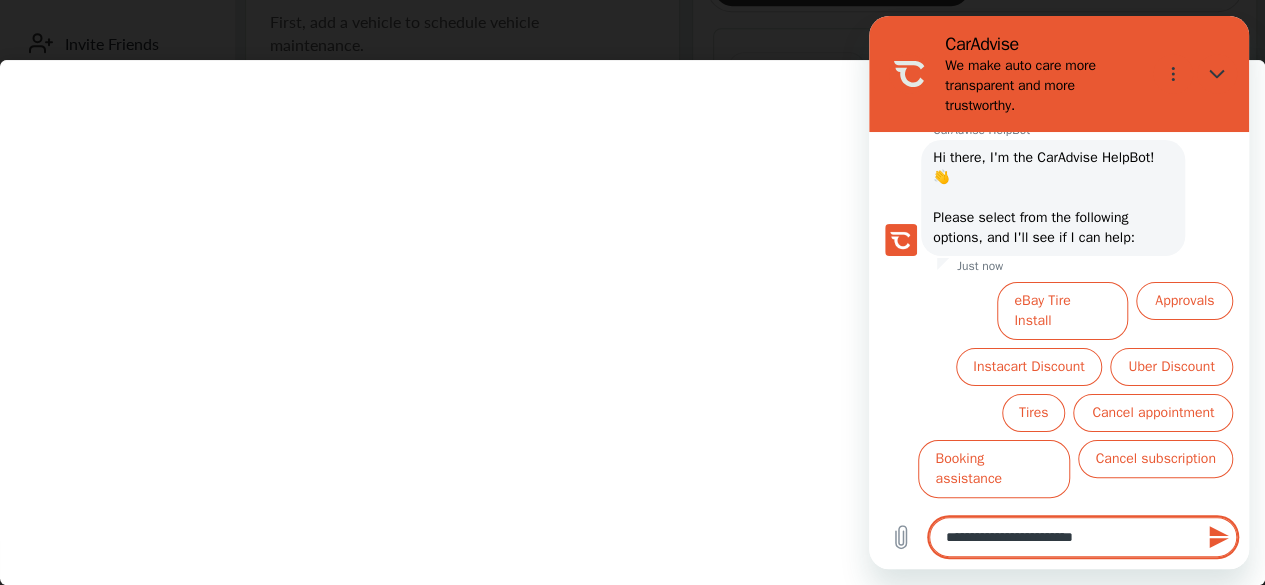 type on "**********" 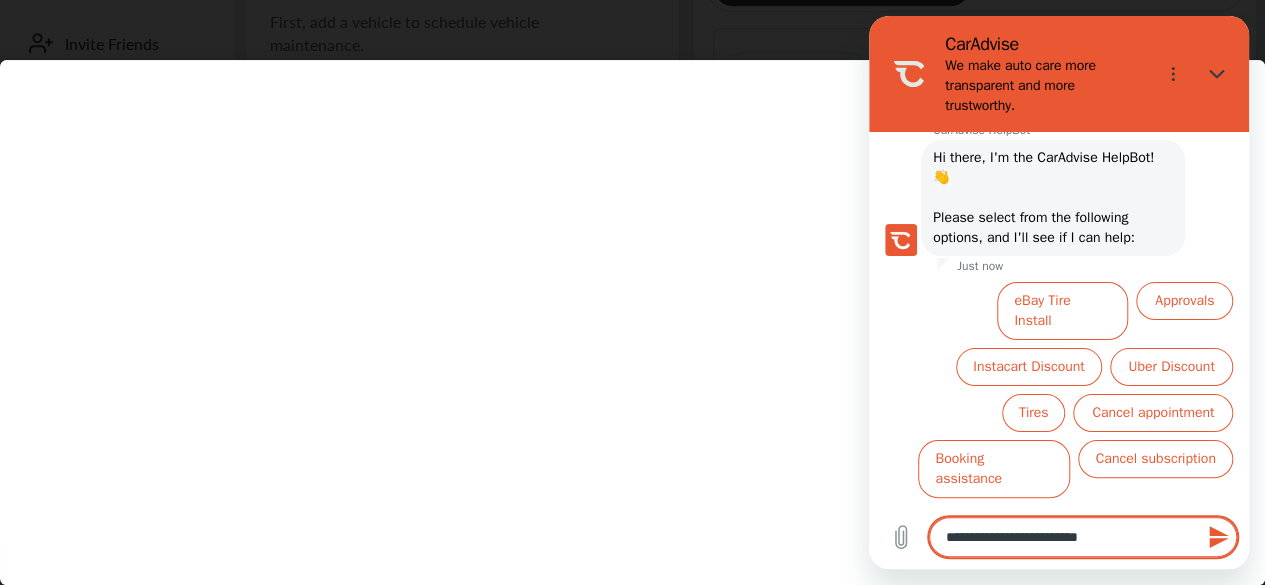 type 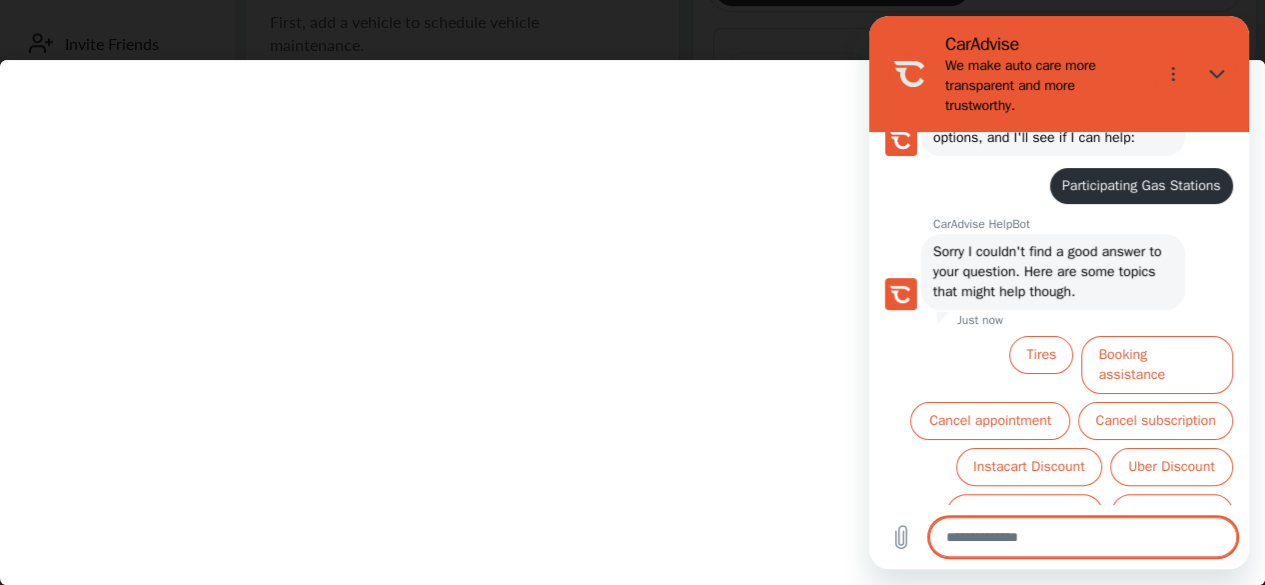scroll, scrollTop: 203, scrollLeft: 0, axis: vertical 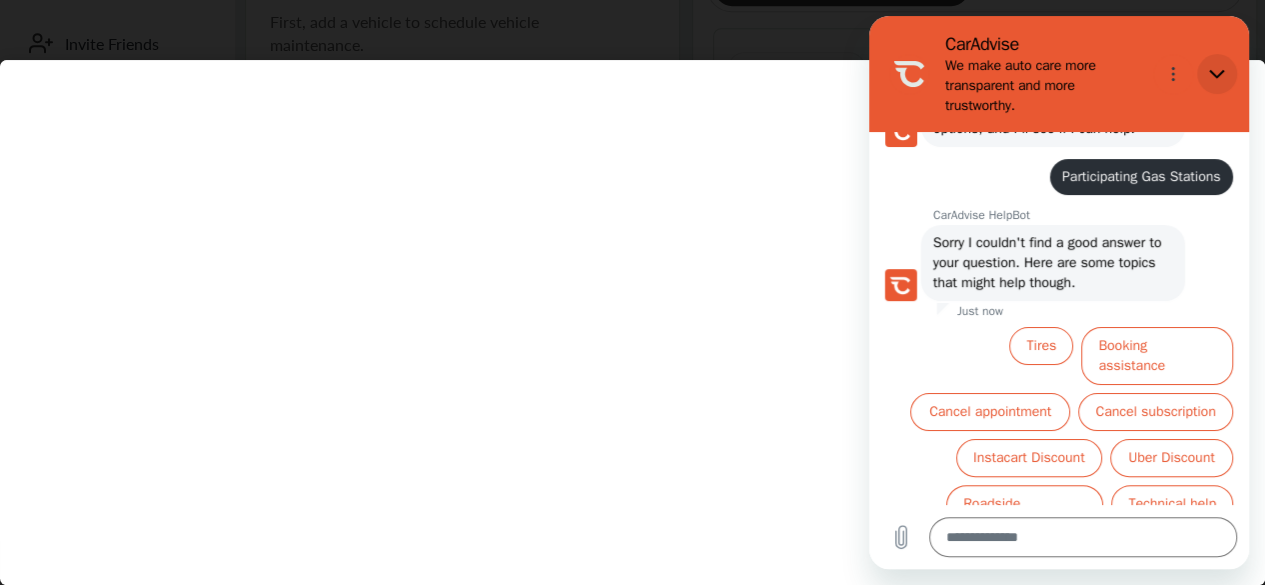 click 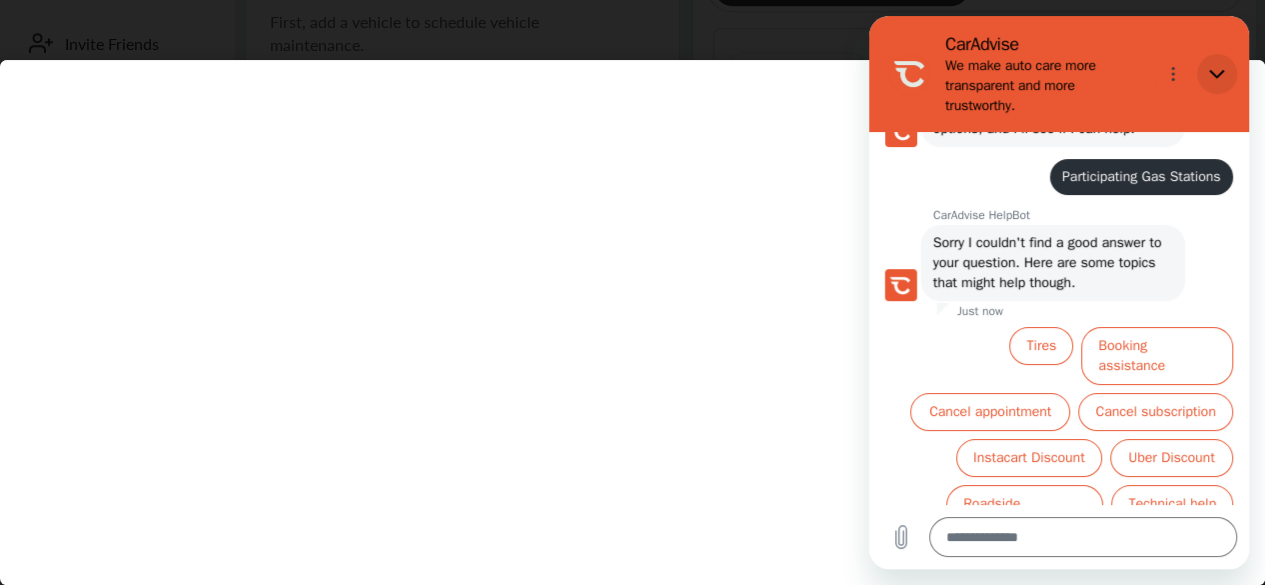 type on "*" 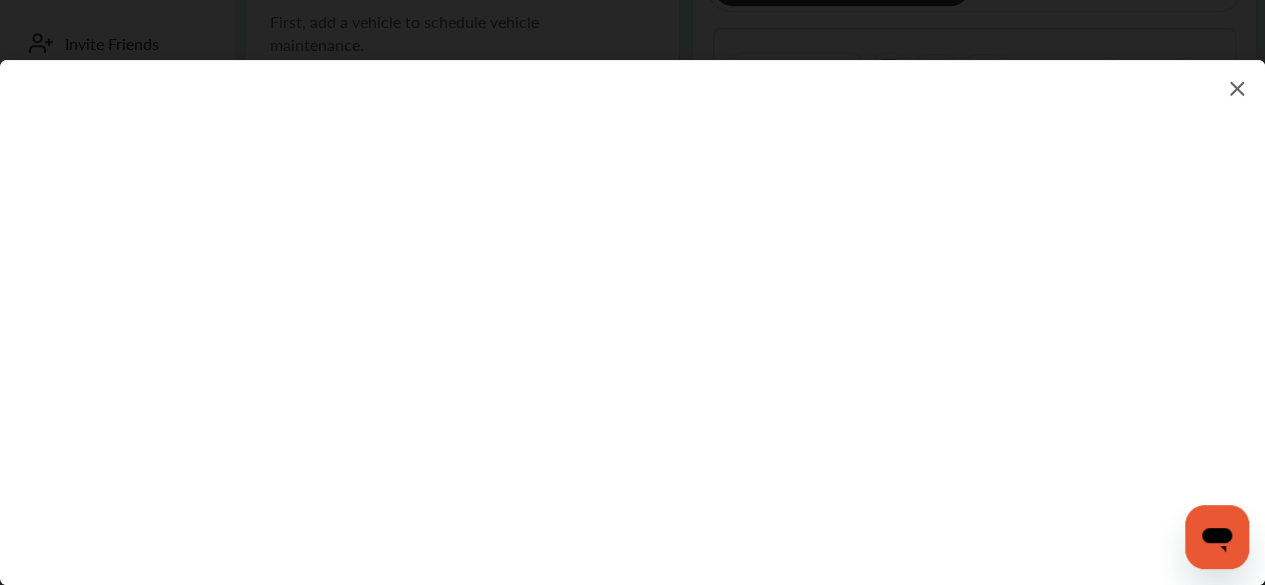 scroll, scrollTop: 203, scrollLeft: 0, axis: vertical 